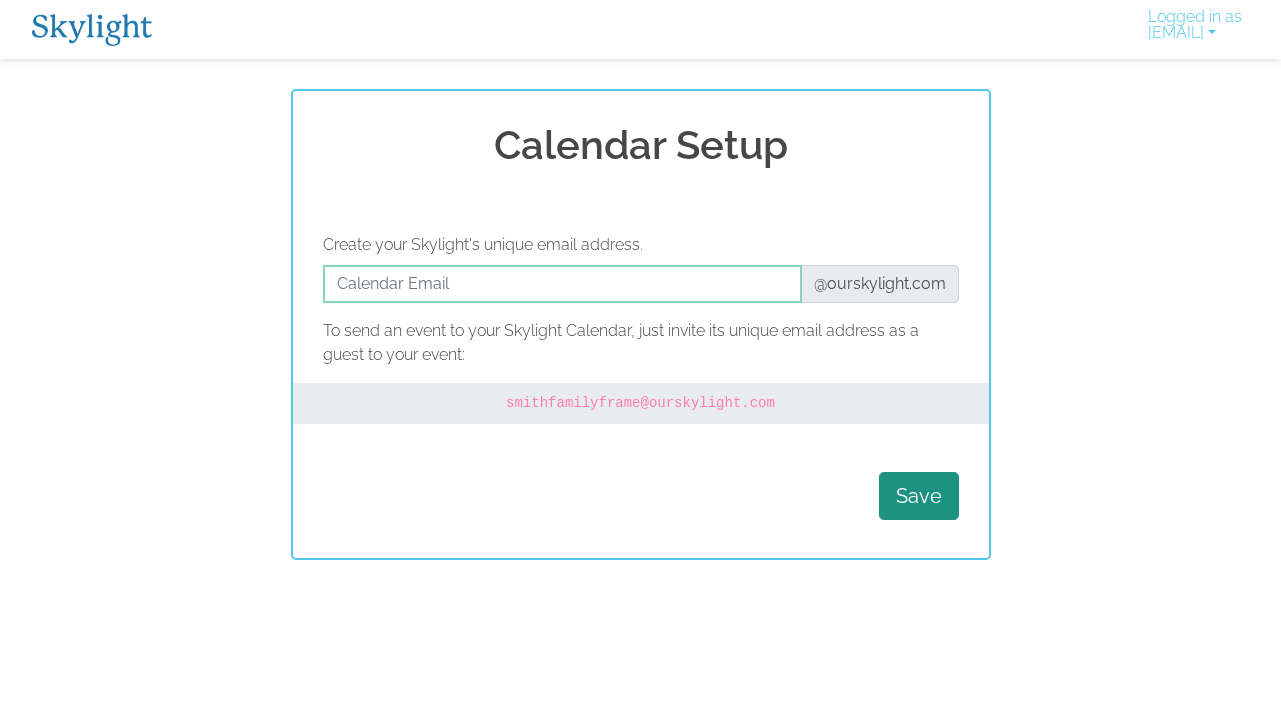 scroll, scrollTop: 0, scrollLeft: 0, axis: both 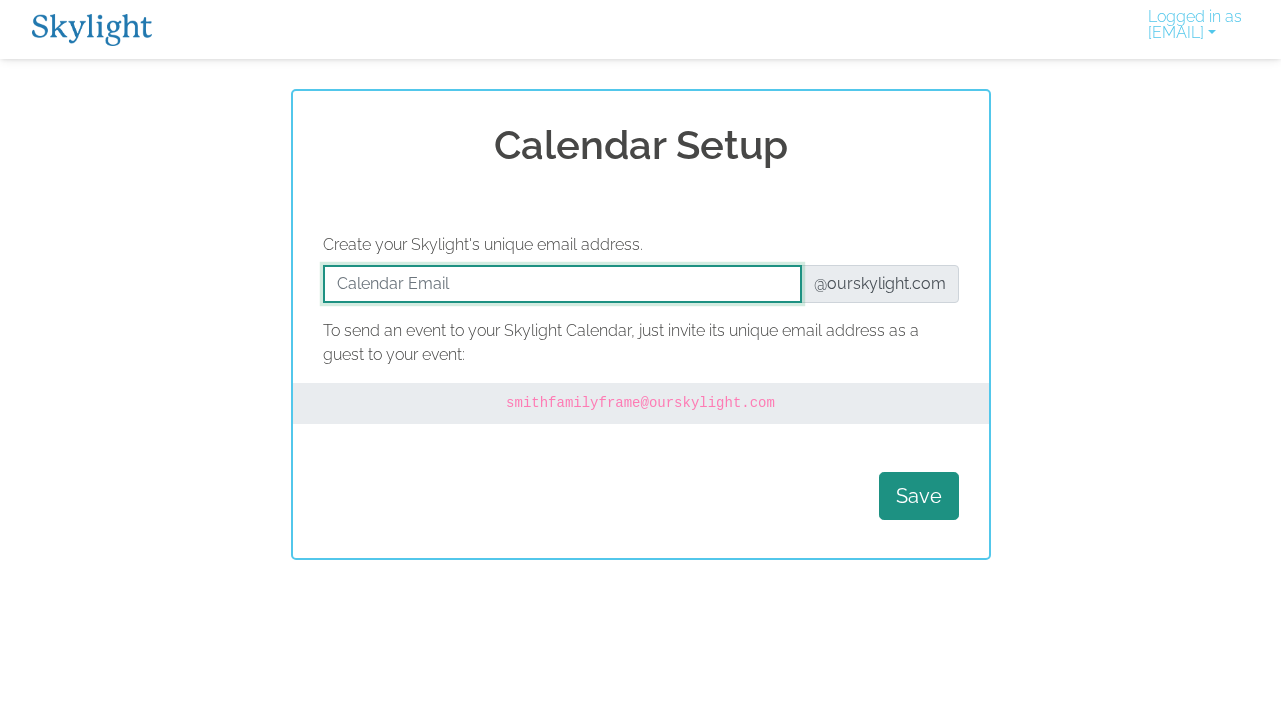 click at bounding box center [562, 284] 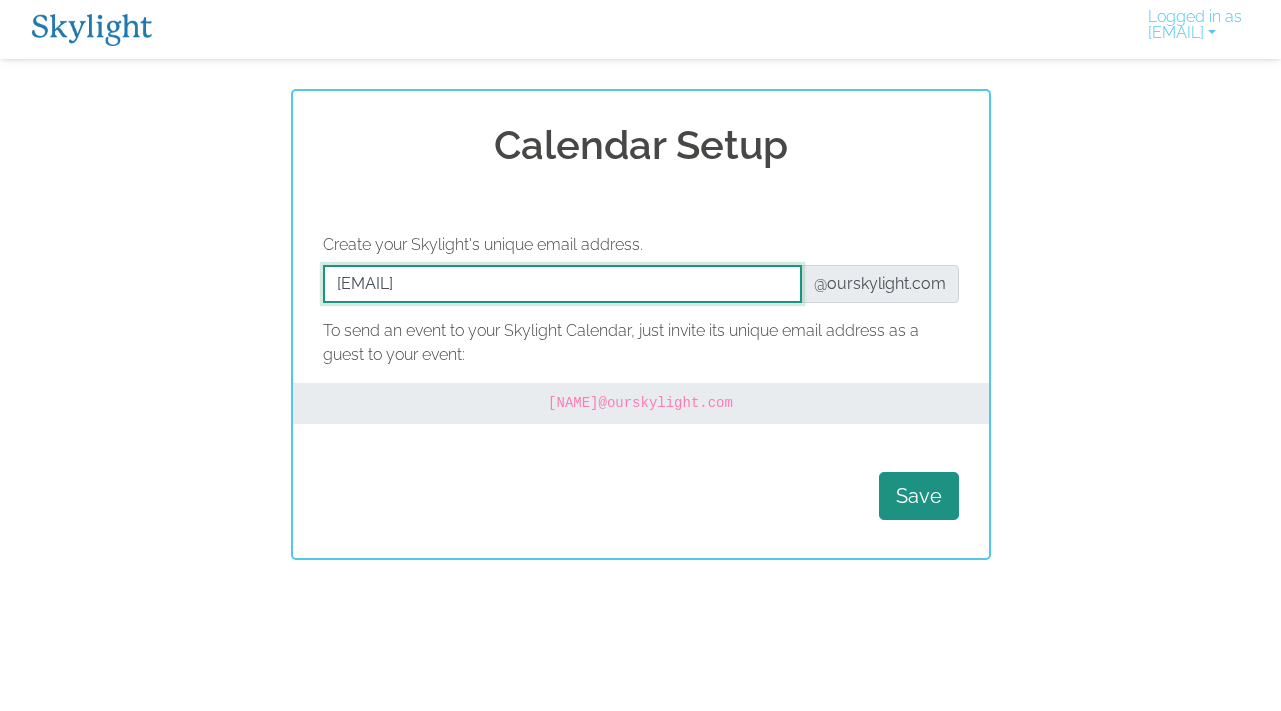 click at bounding box center (562, 284) 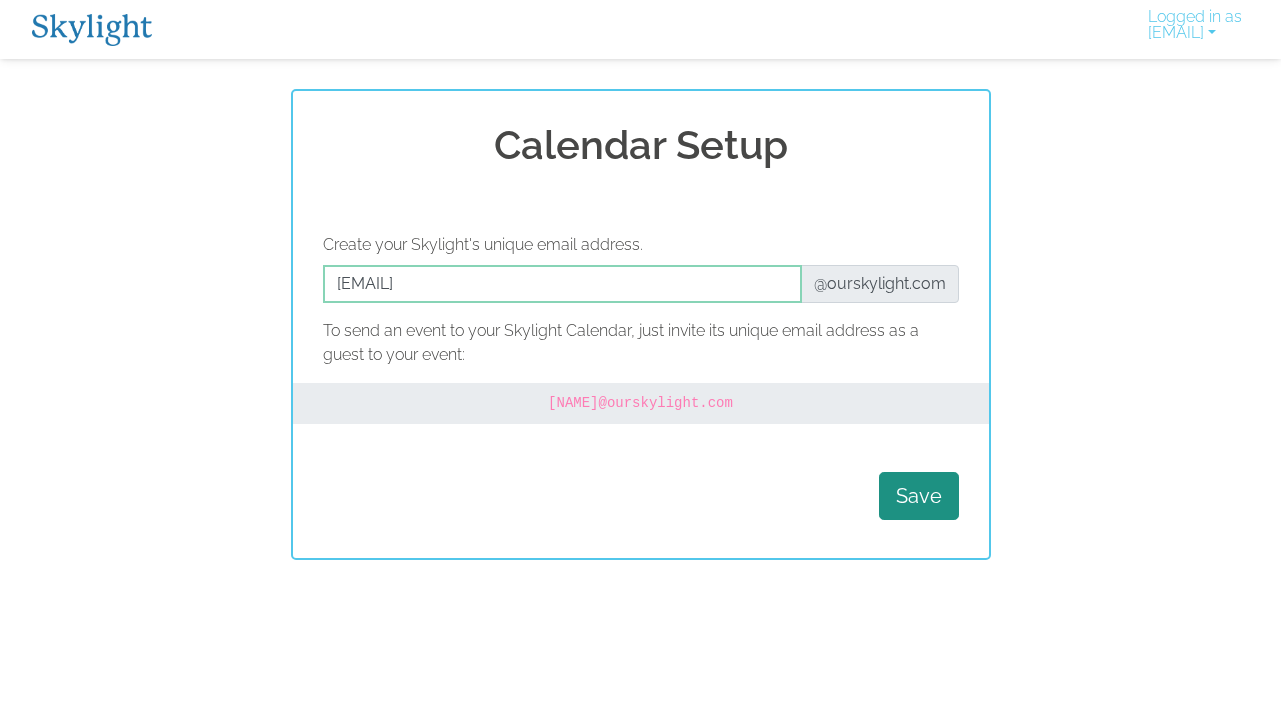 click on "Calendar Setup" at bounding box center [641, 145] 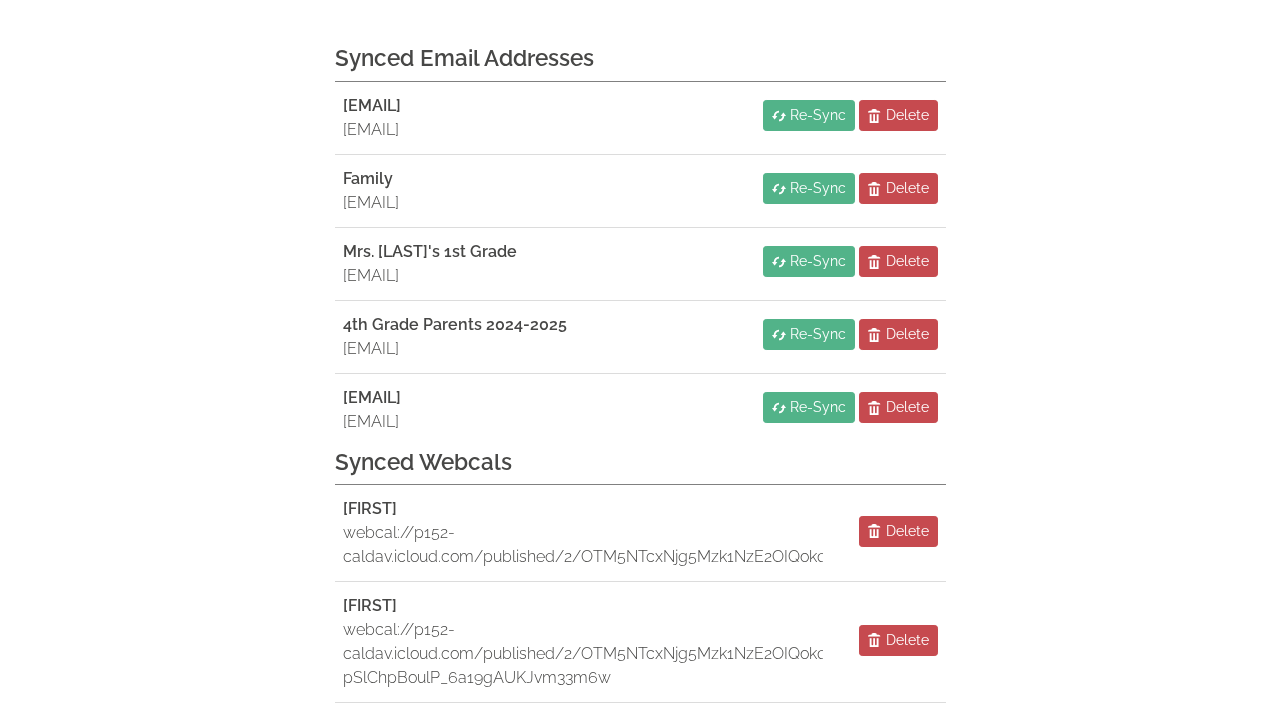 scroll, scrollTop: 217, scrollLeft: 0, axis: vertical 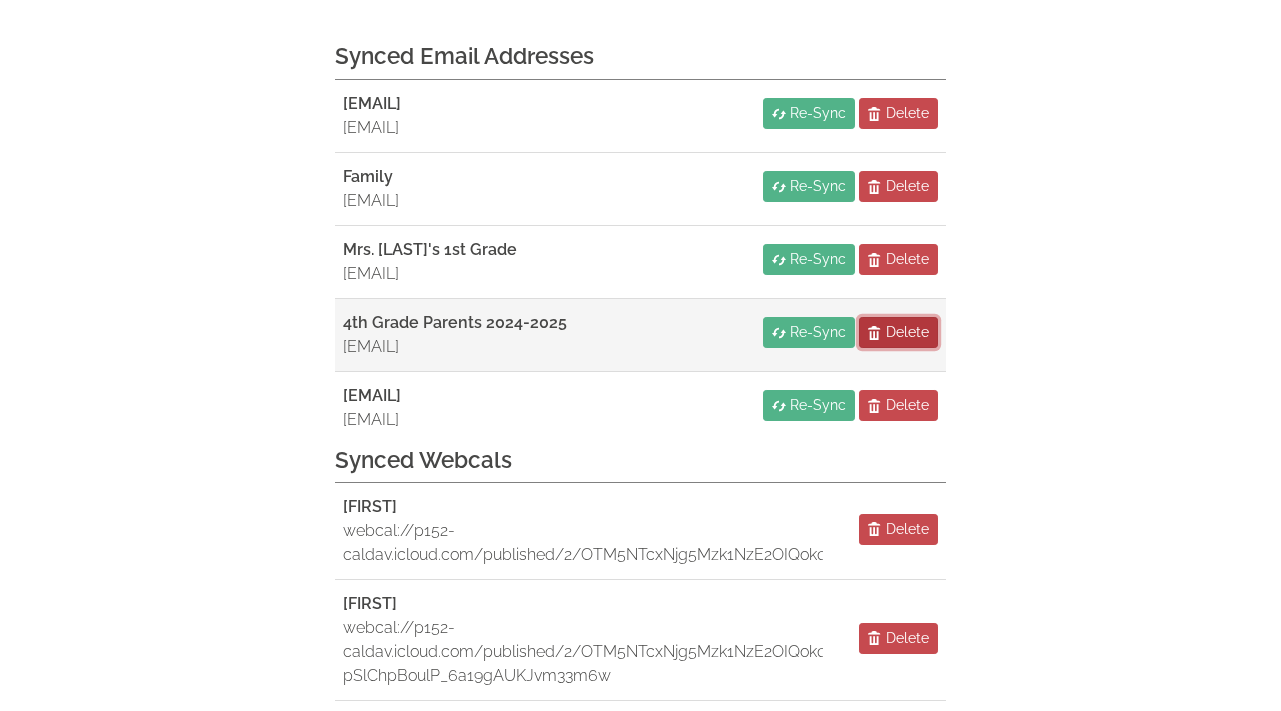 click on "Delete" at bounding box center (907, 332) 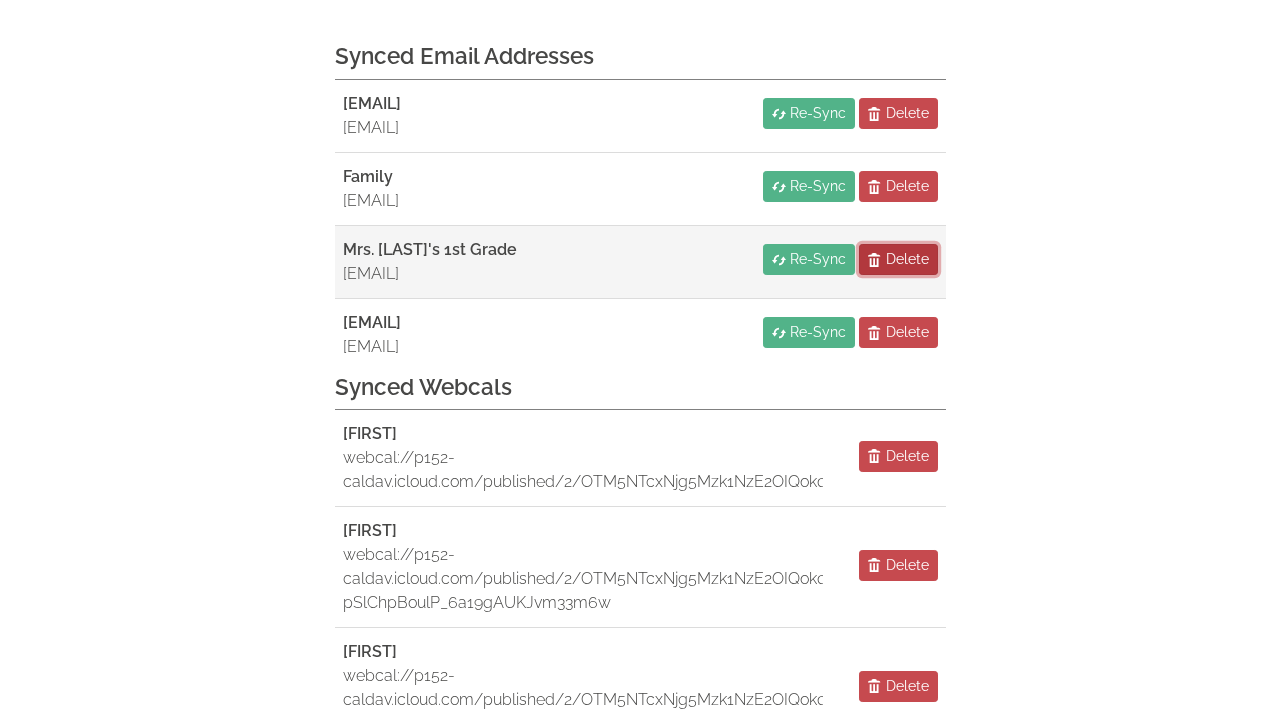 click on "Delete" at bounding box center (907, 259) 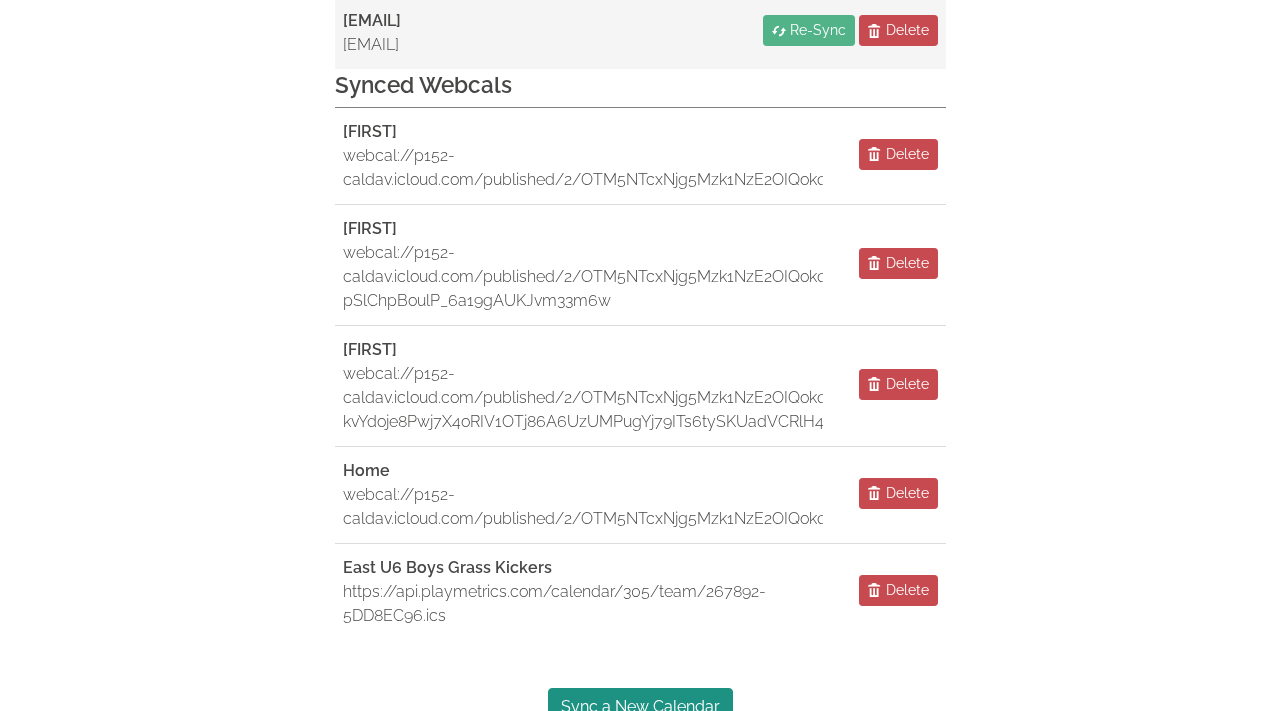scroll, scrollTop: 461, scrollLeft: 0, axis: vertical 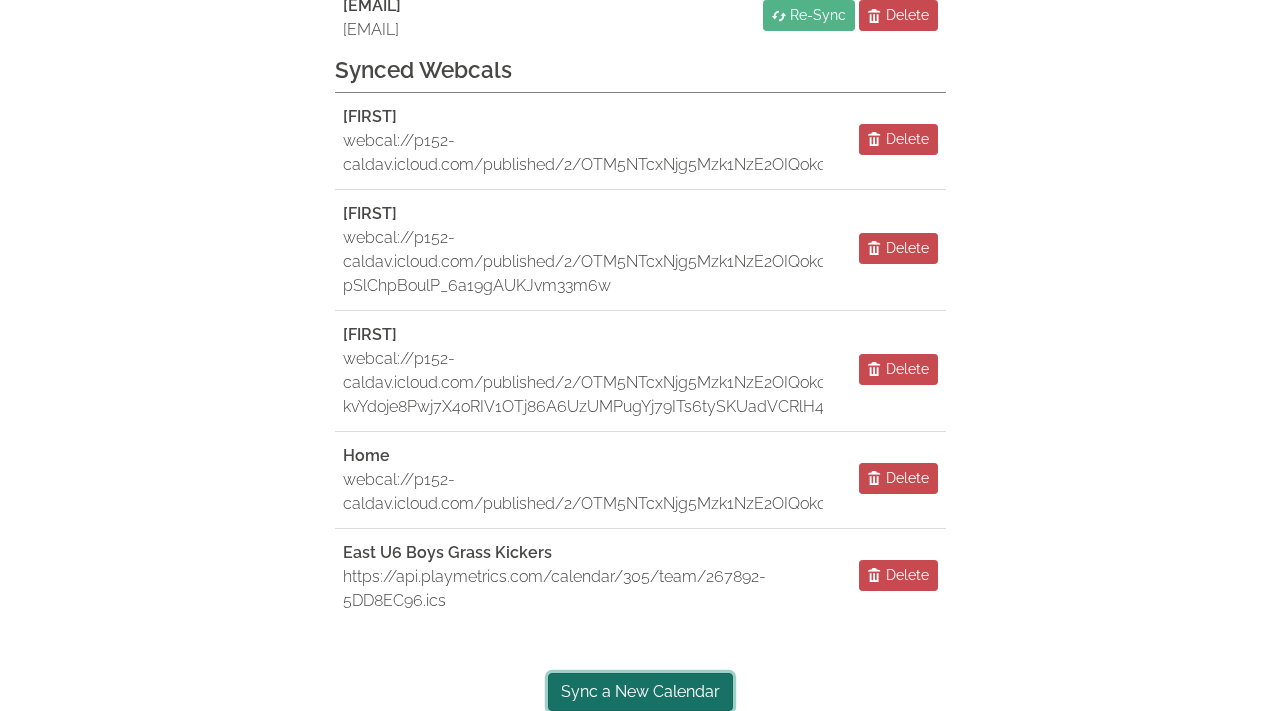click on "Sync a New Calendar" at bounding box center [640, 692] 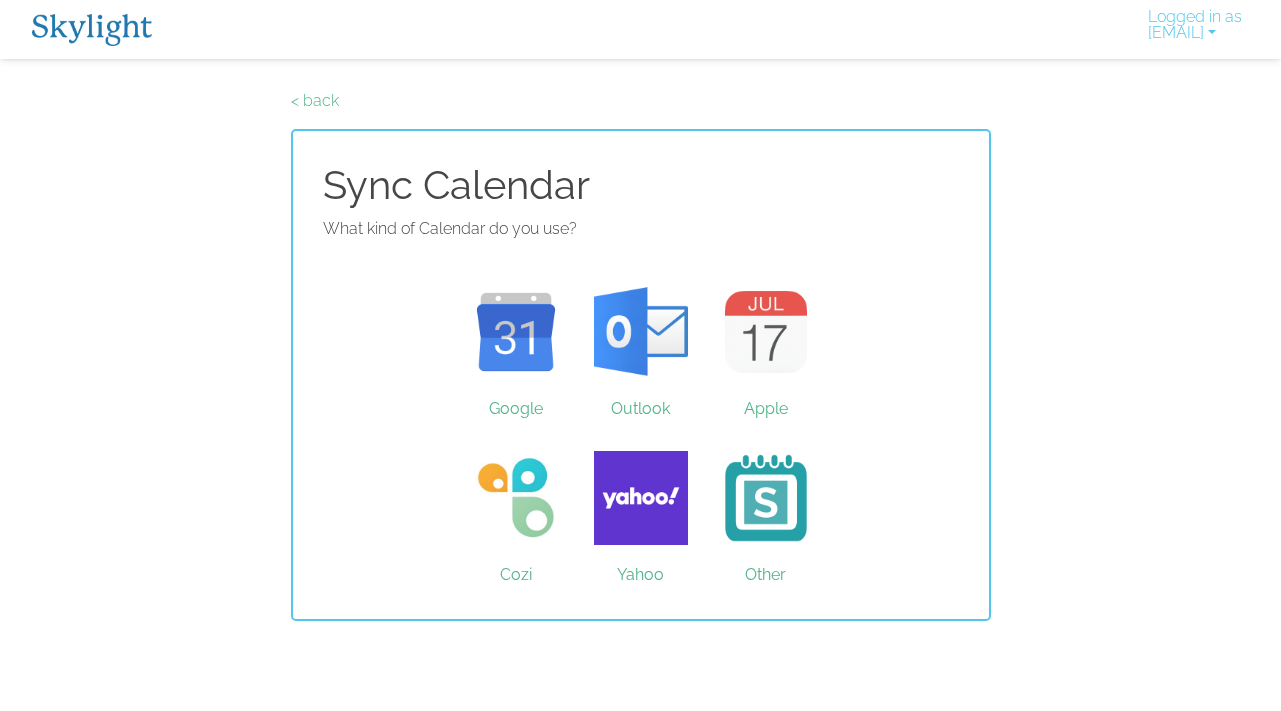 scroll, scrollTop: 0, scrollLeft: 0, axis: both 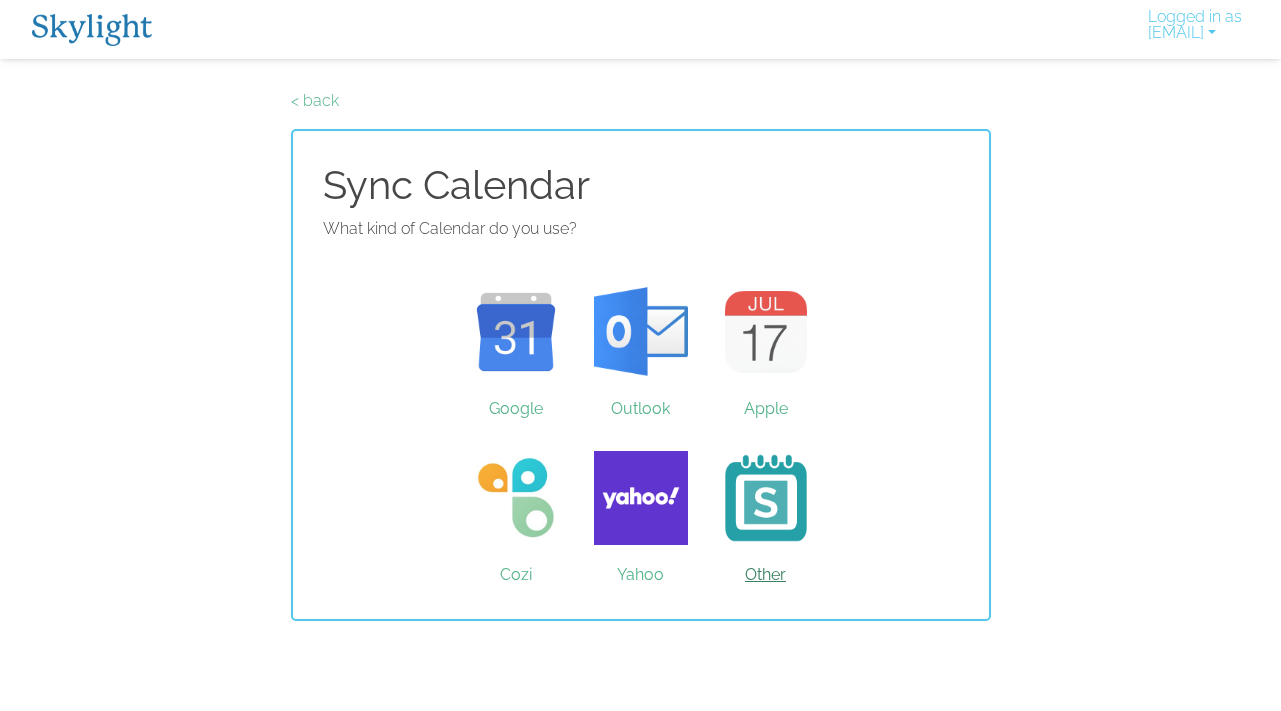 click on "Other" at bounding box center (765, 498) 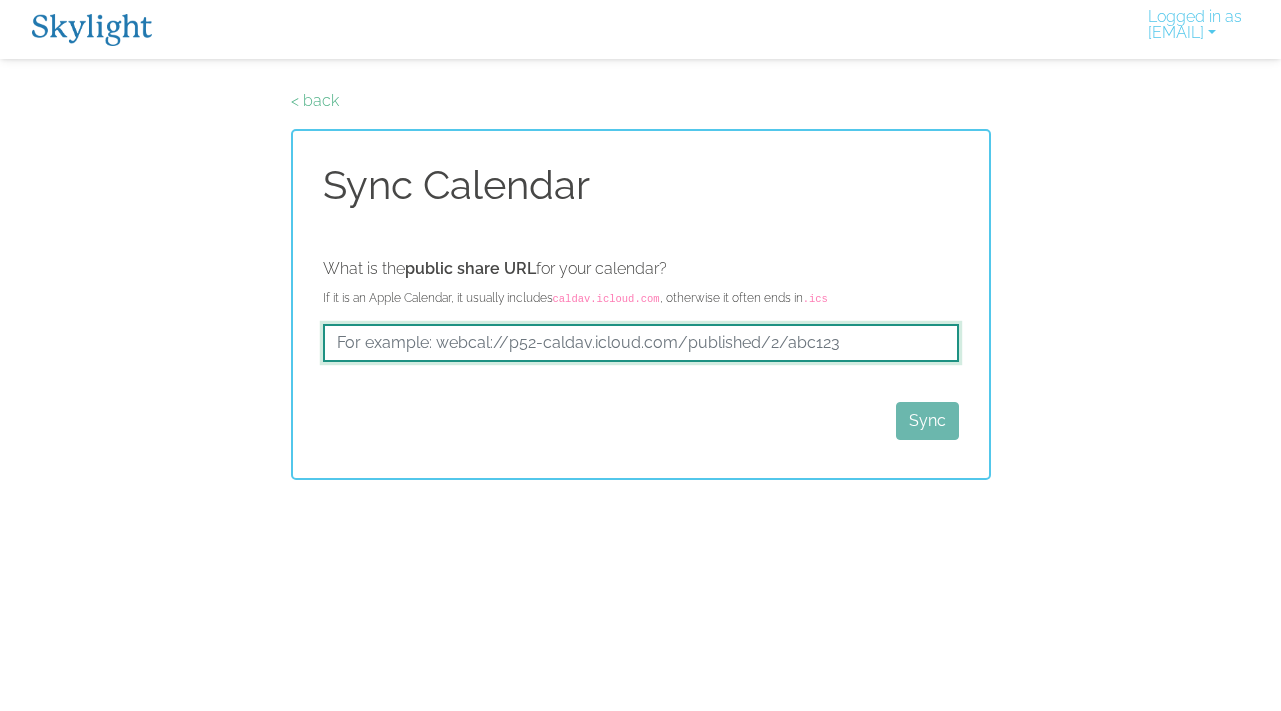 click at bounding box center (641, 343) 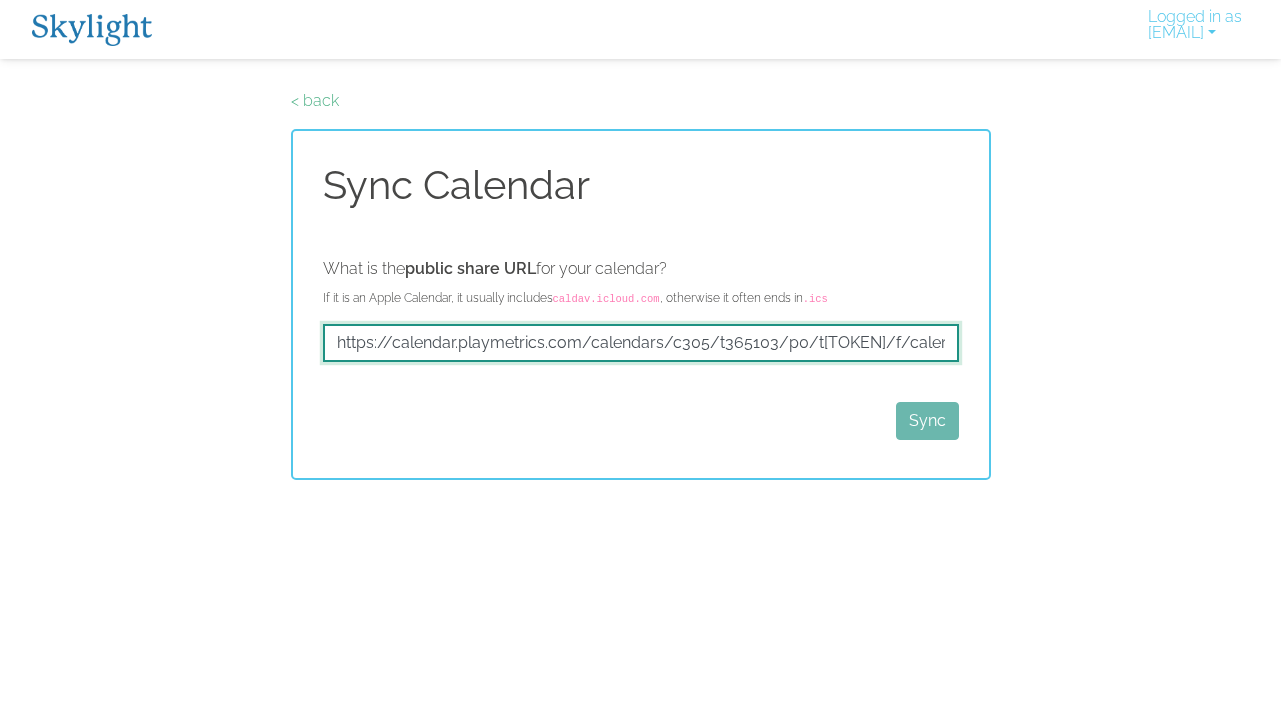 scroll, scrollTop: 0, scrollLeft: 54, axis: horizontal 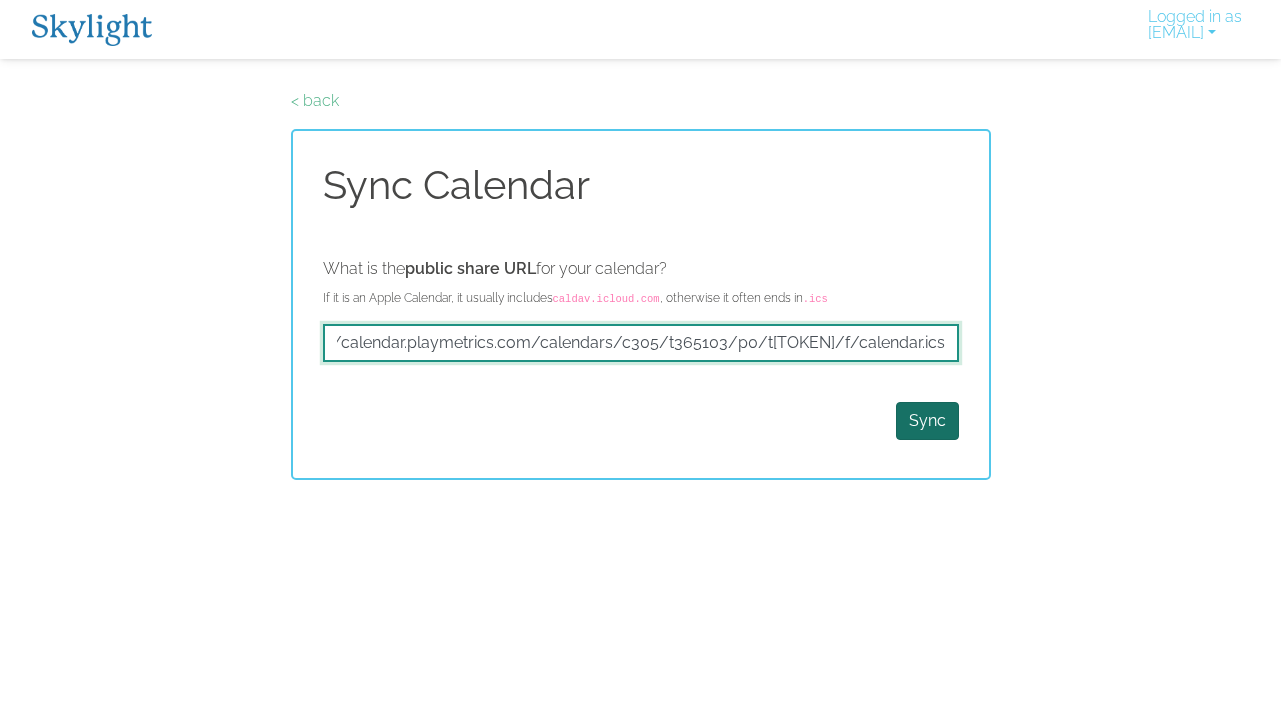 type on "https://calendar.playmetrics.com/calendars/c305/t365103/p0/t652FA529/f/calendar.ics" 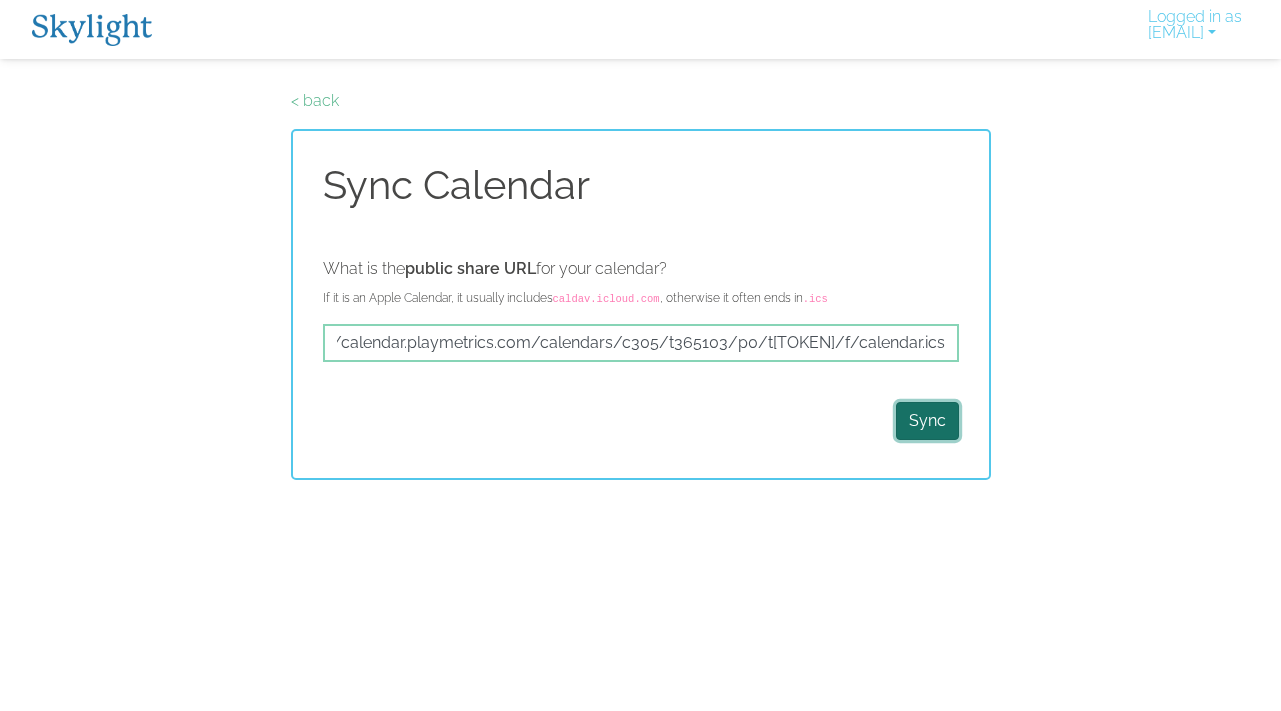 click on "Sync" at bounding box center [927, 421] 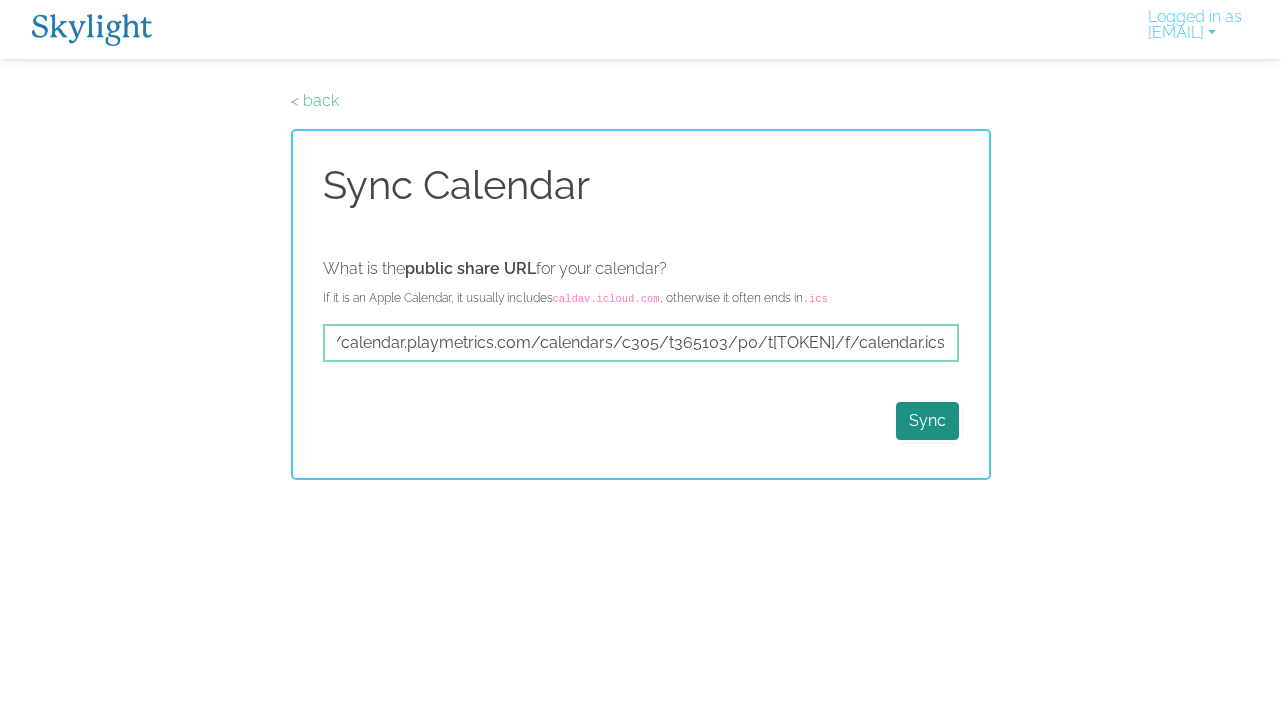 scroll, scrollTop: 0, scrollLeft: 0, axis: both 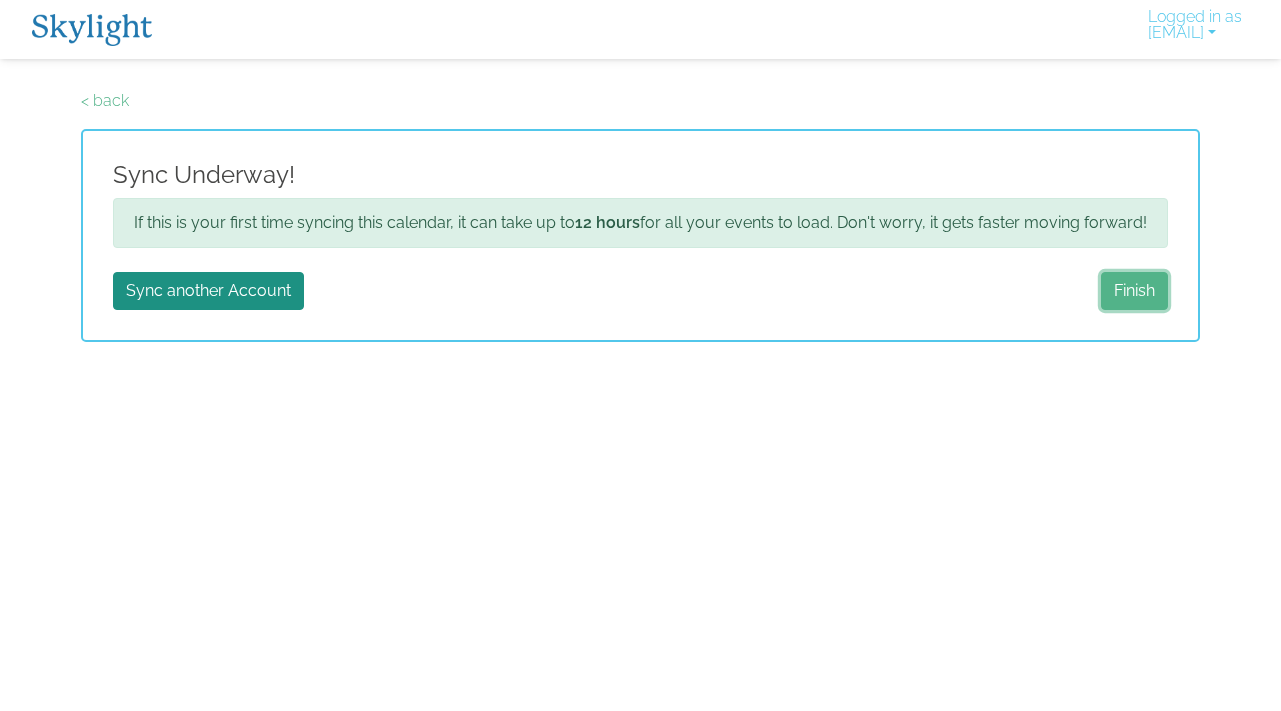 click on "Finish" at bounding box center (1134, 291) 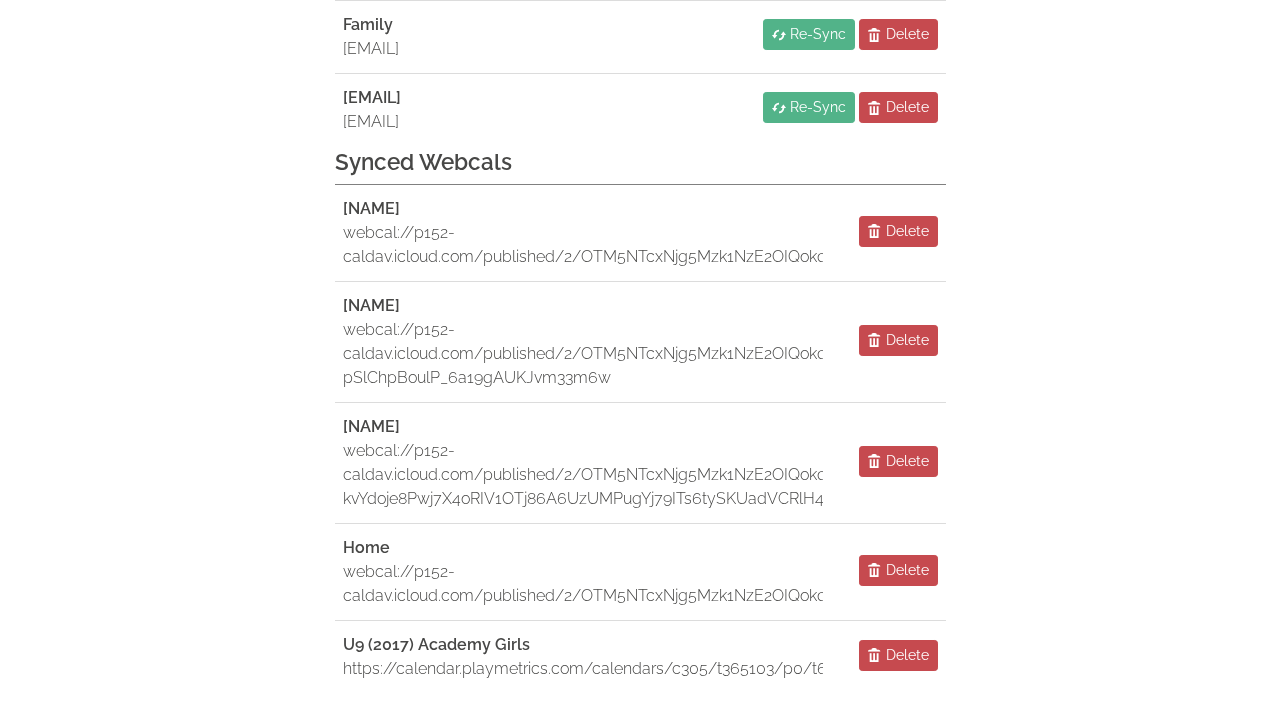 scroll, scrollTop: 437, scrollLeft: 0, axis: vertical 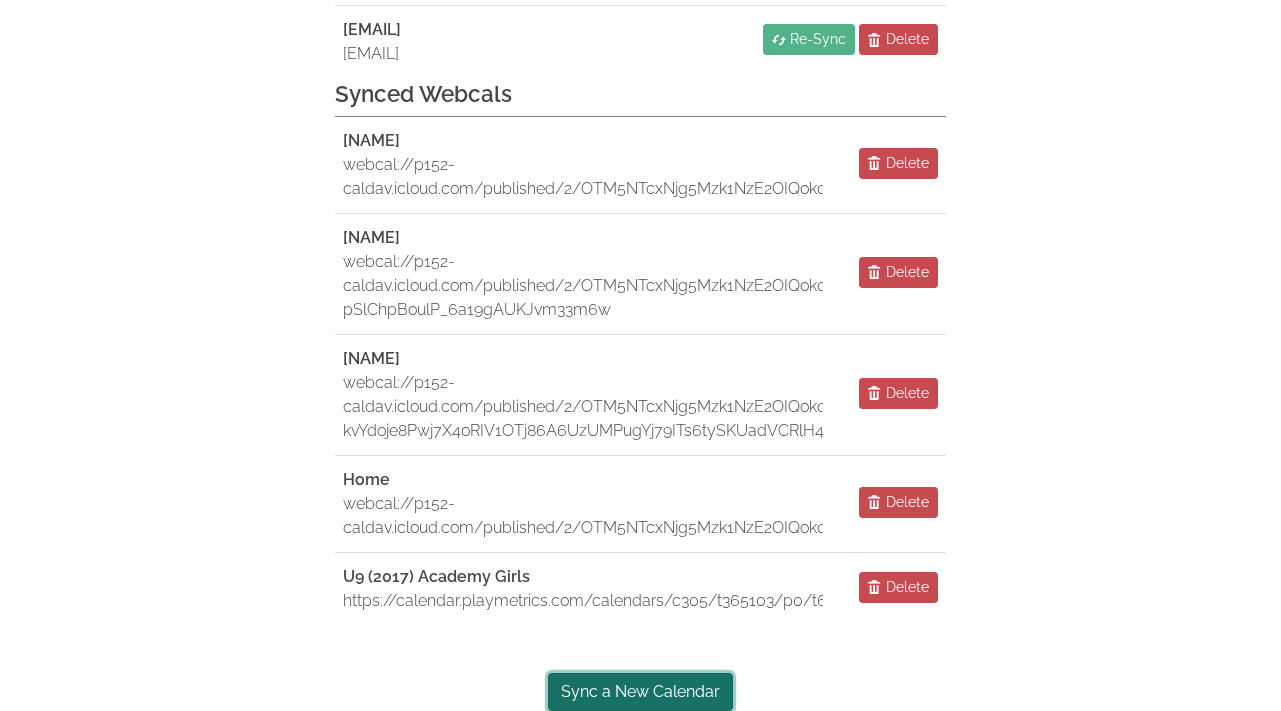 click on "Sync a New Calendar" at bounding box center [640, 692] 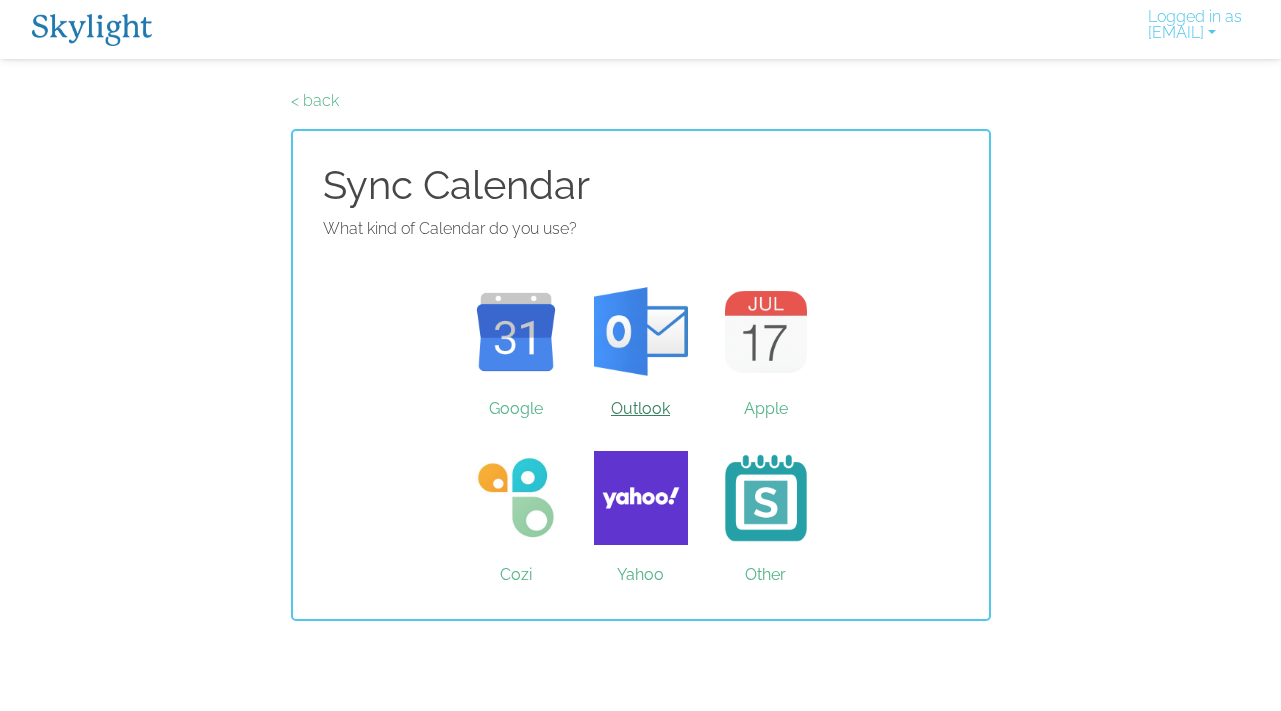 scroll, scrollTop: 0, scrollLeft: 0, axis: both 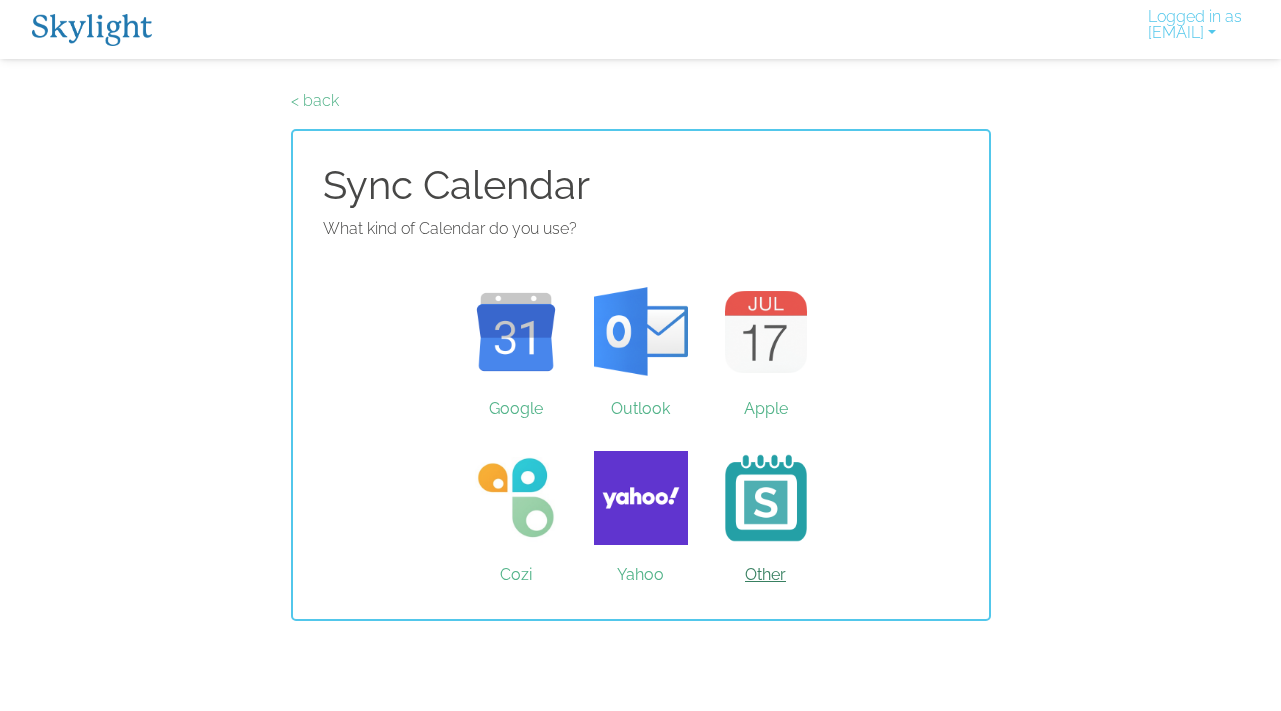 click on "Other" at bounding box center (765, 498) 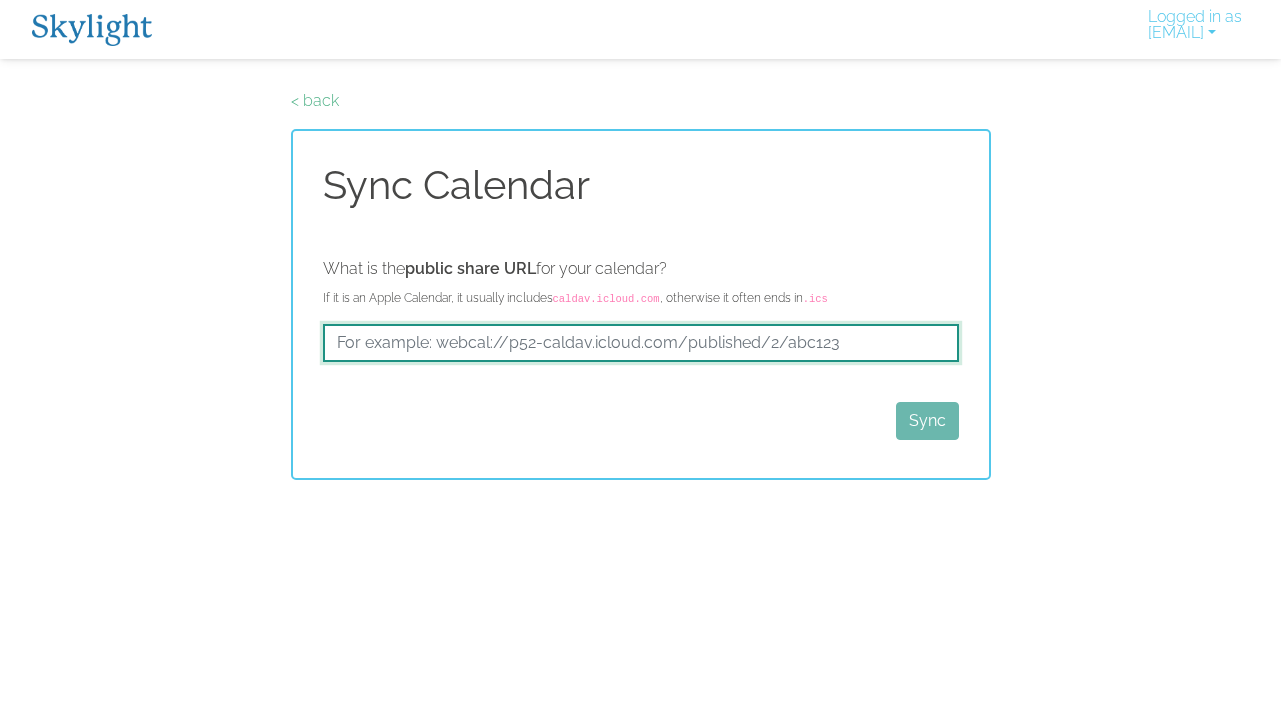 click at bounding box center (641, 343) 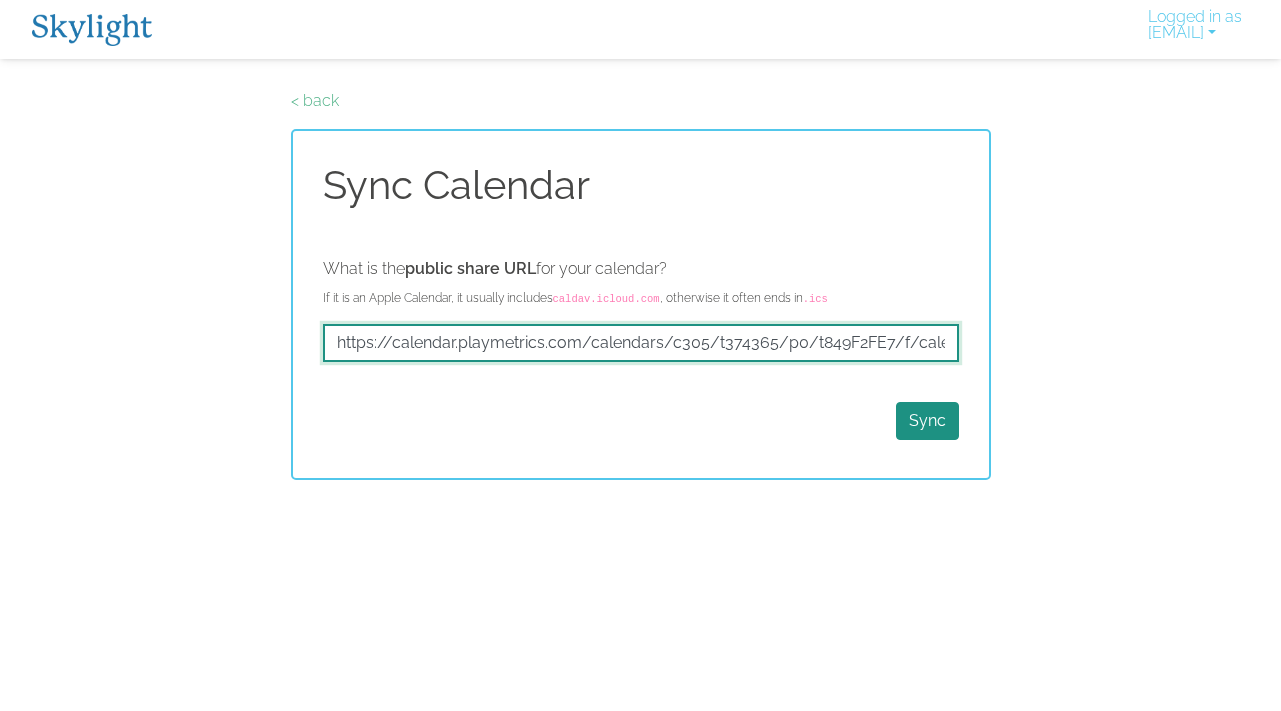 scroll, scrollTop: 0, scrollLeft: 53, axis: horizontal 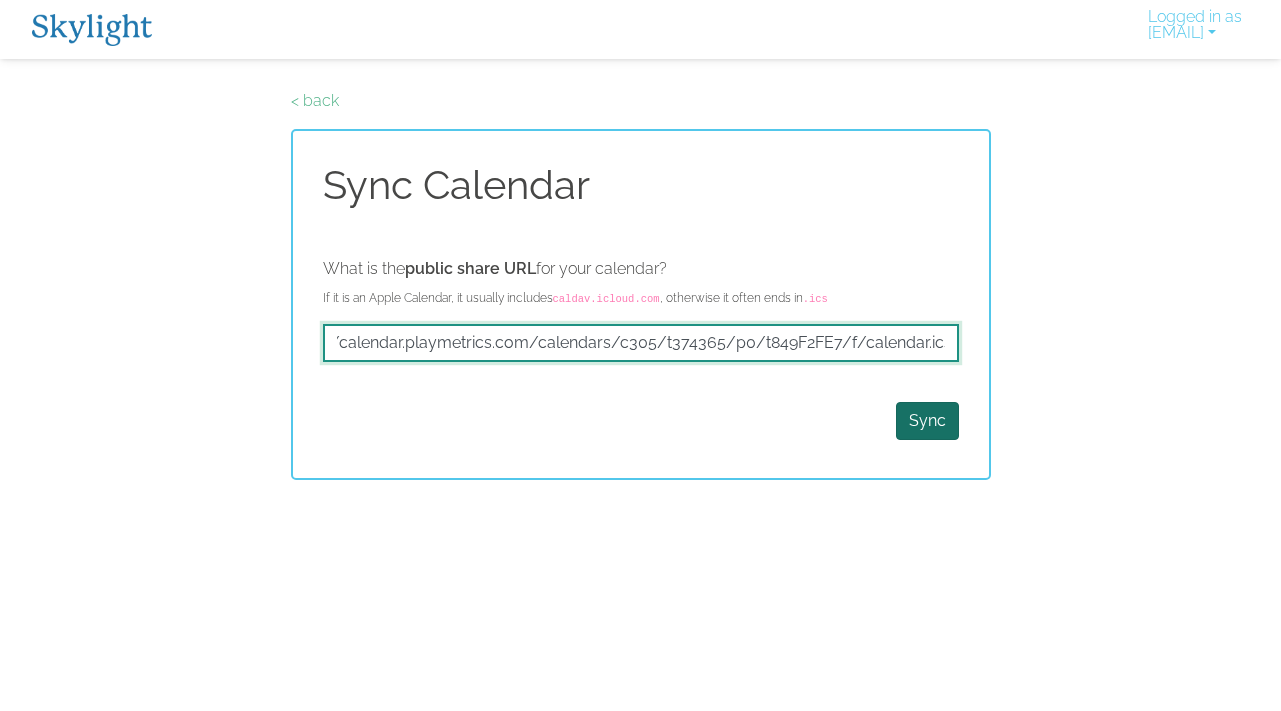 type on "https://calendar.playmetrics.com/calendars/c305/t374365/p0/t849F2FE7/f/calendar.ics" 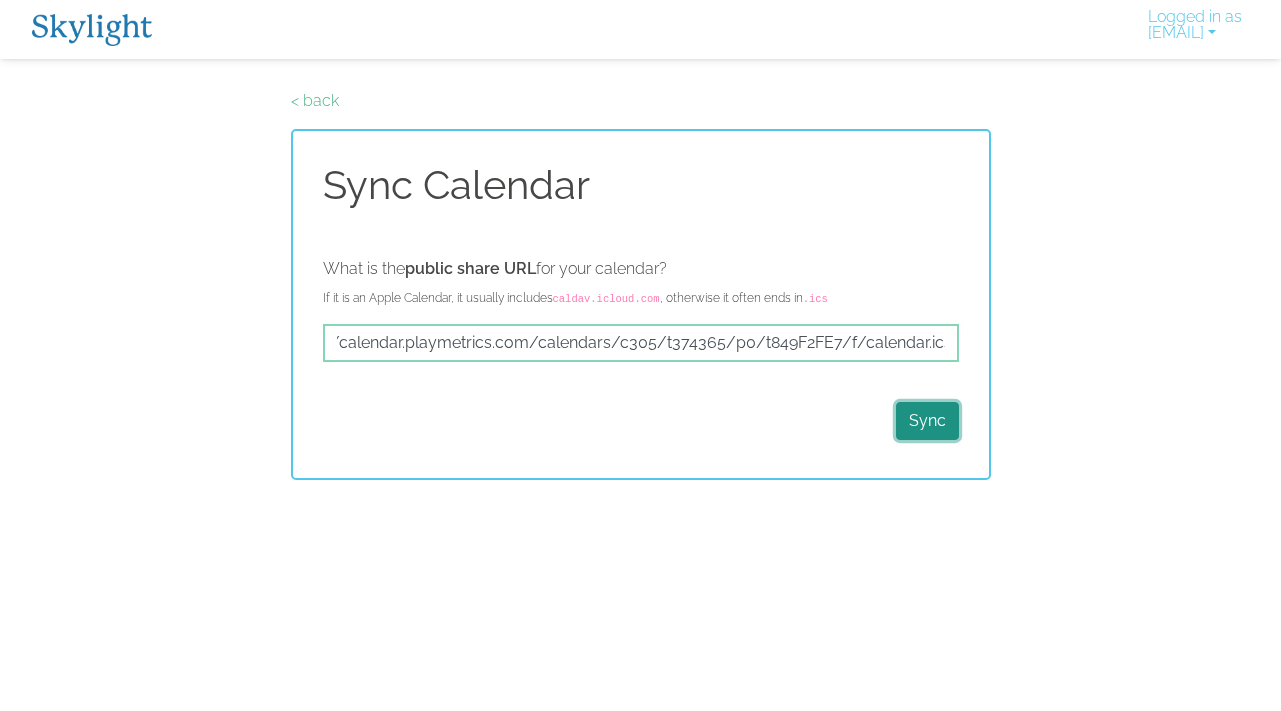 click on "Sync" at bounding box center [927, 421] 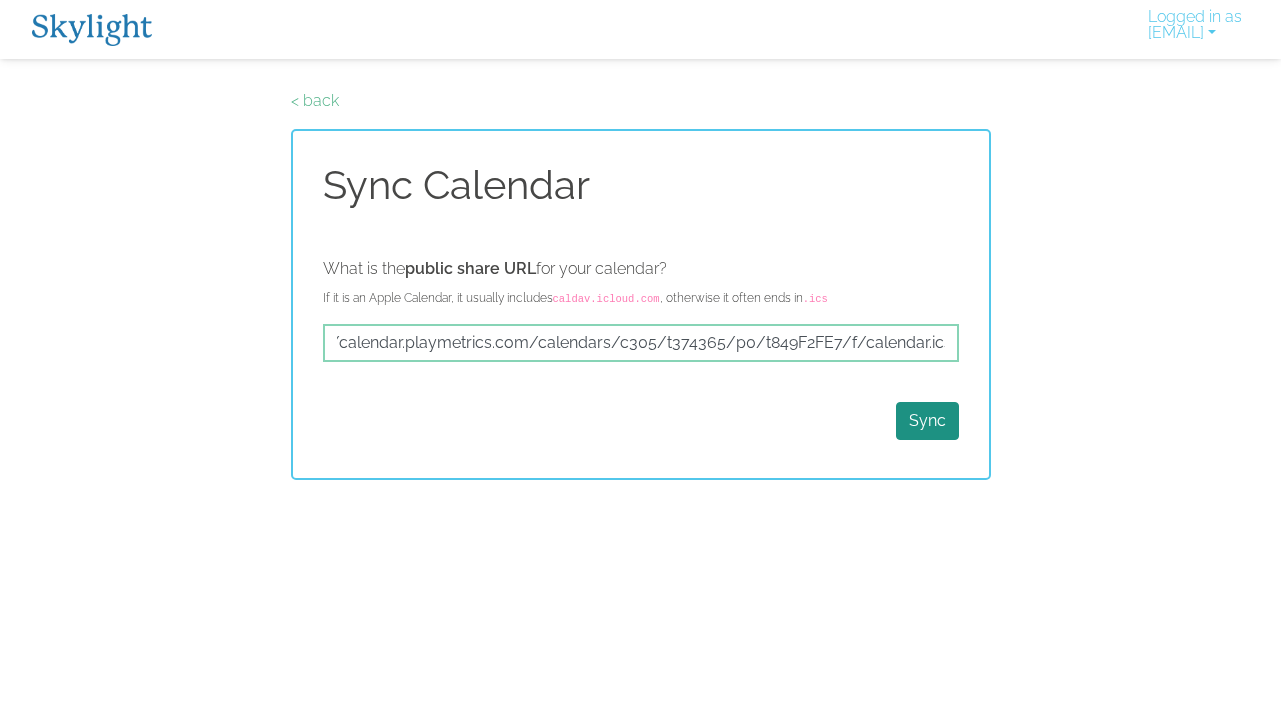scroll, scrollTop: 0, scrollLeft: 0, axis: both 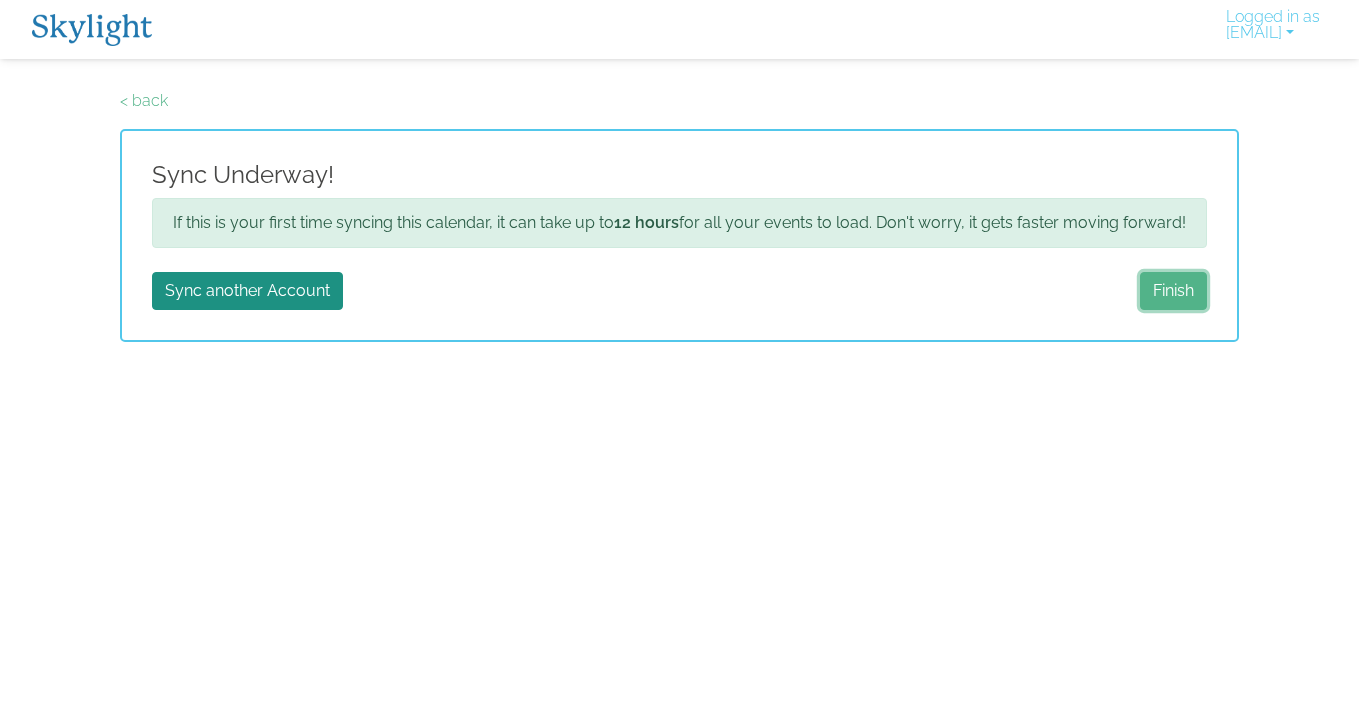 click on "Finish" at bounding box center (1173, 291) 